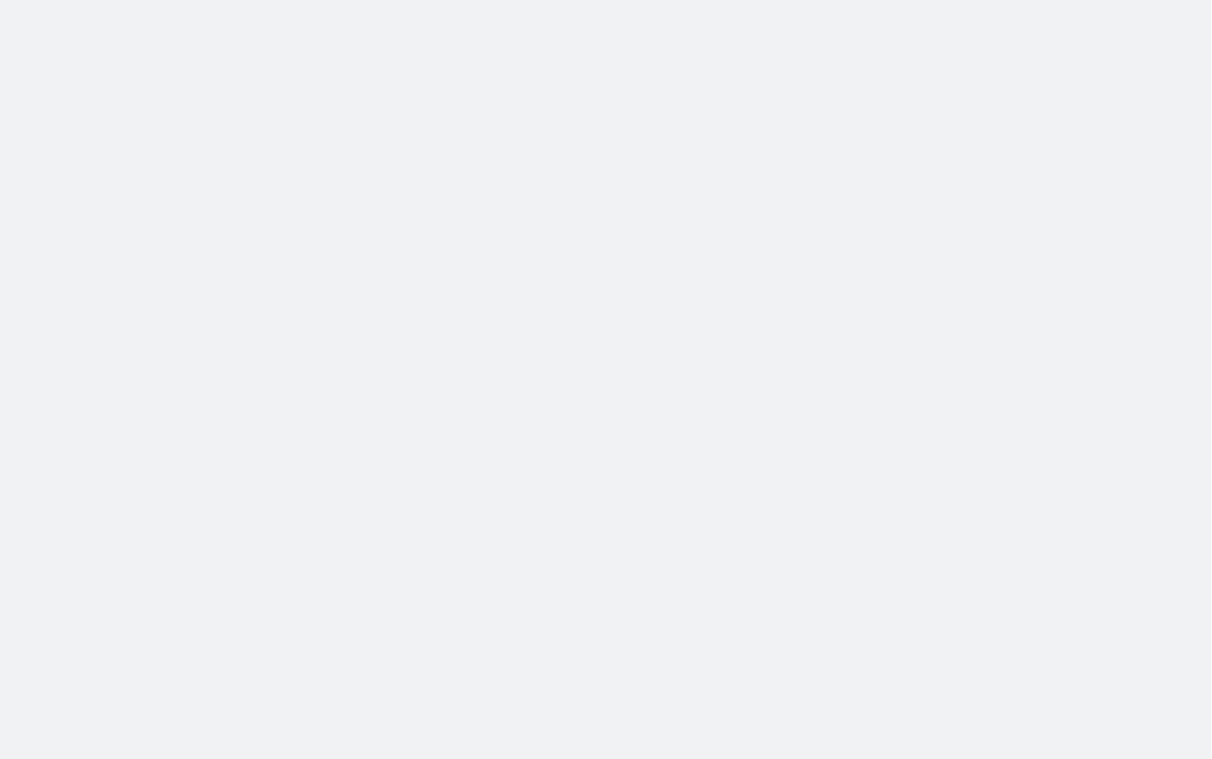 scroll, scrollTop: 0, scrollLeft: 0, axis: both 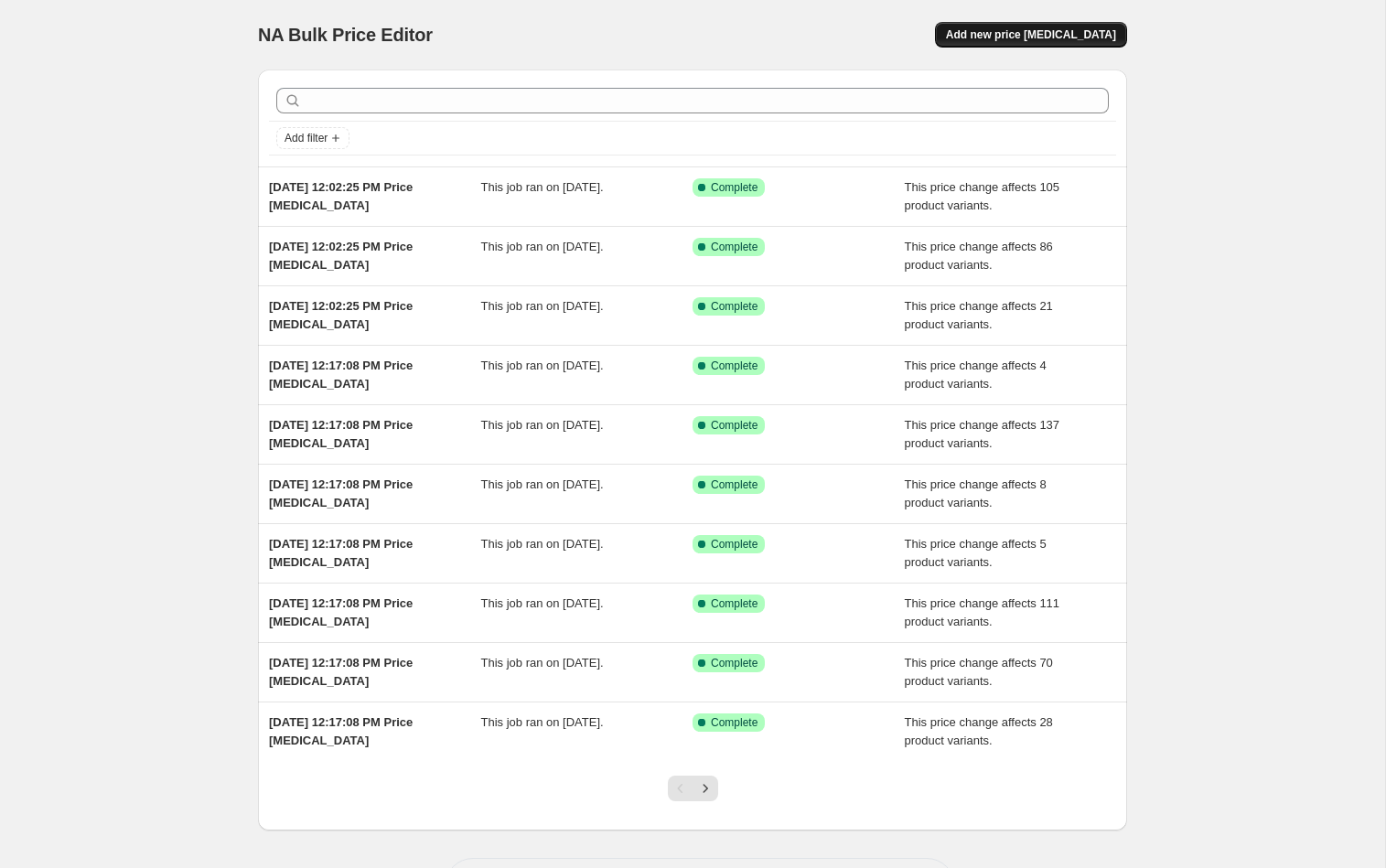click on "Add new price change job" at bounding box center (1031, 35) 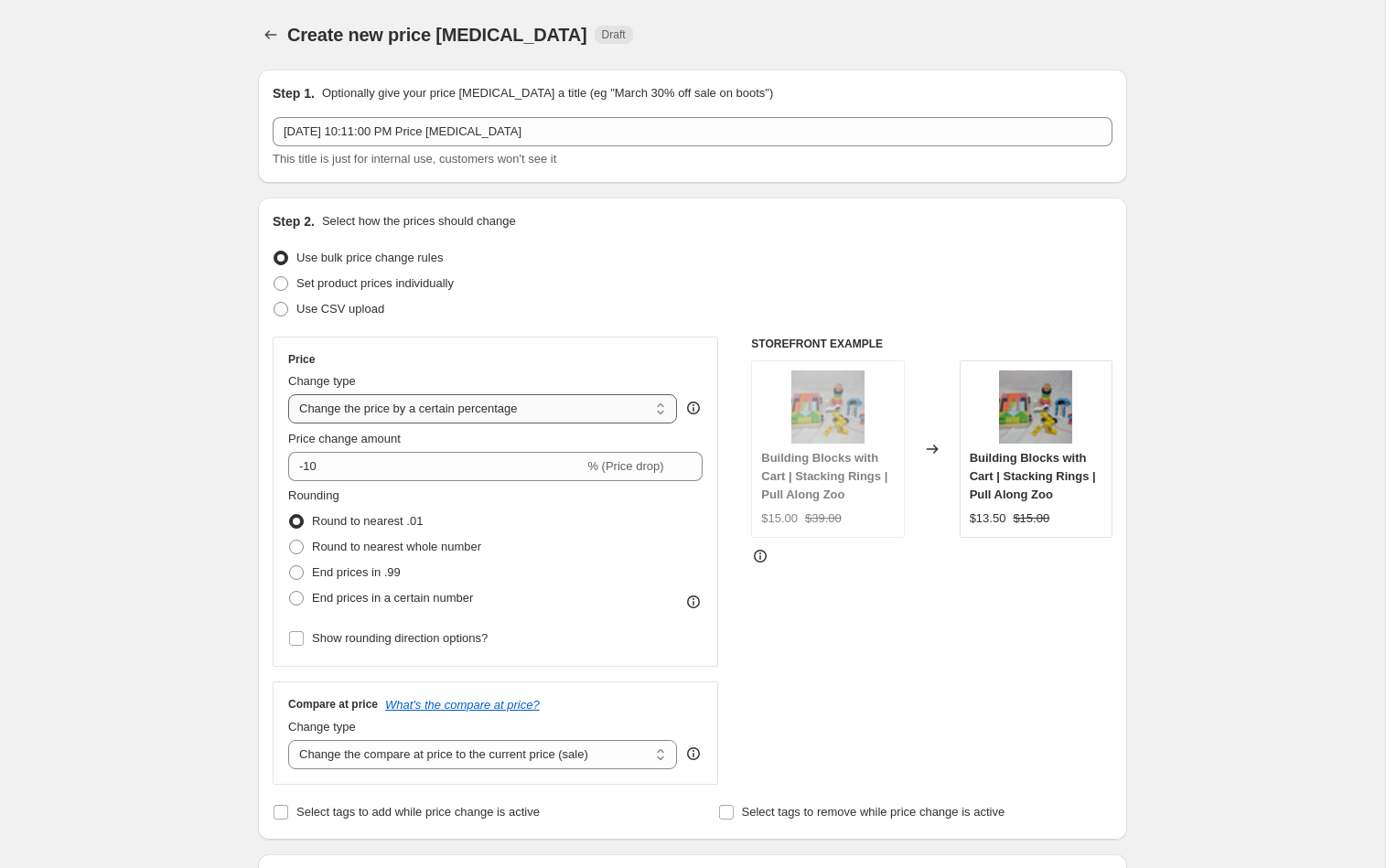 click on "Change the price to a certain amount Change the price by a certain amount Change the price by a certain percentage Change the price to the current compare at price (price before sale) Change the price by a certain amount relative to the compare at price Change the price by a certain percentage relative to the compare at price Don't change the price Change the price by a certain percentage relative to the cost per item Change price to certain cost margin" at bounding box center (482, 409) 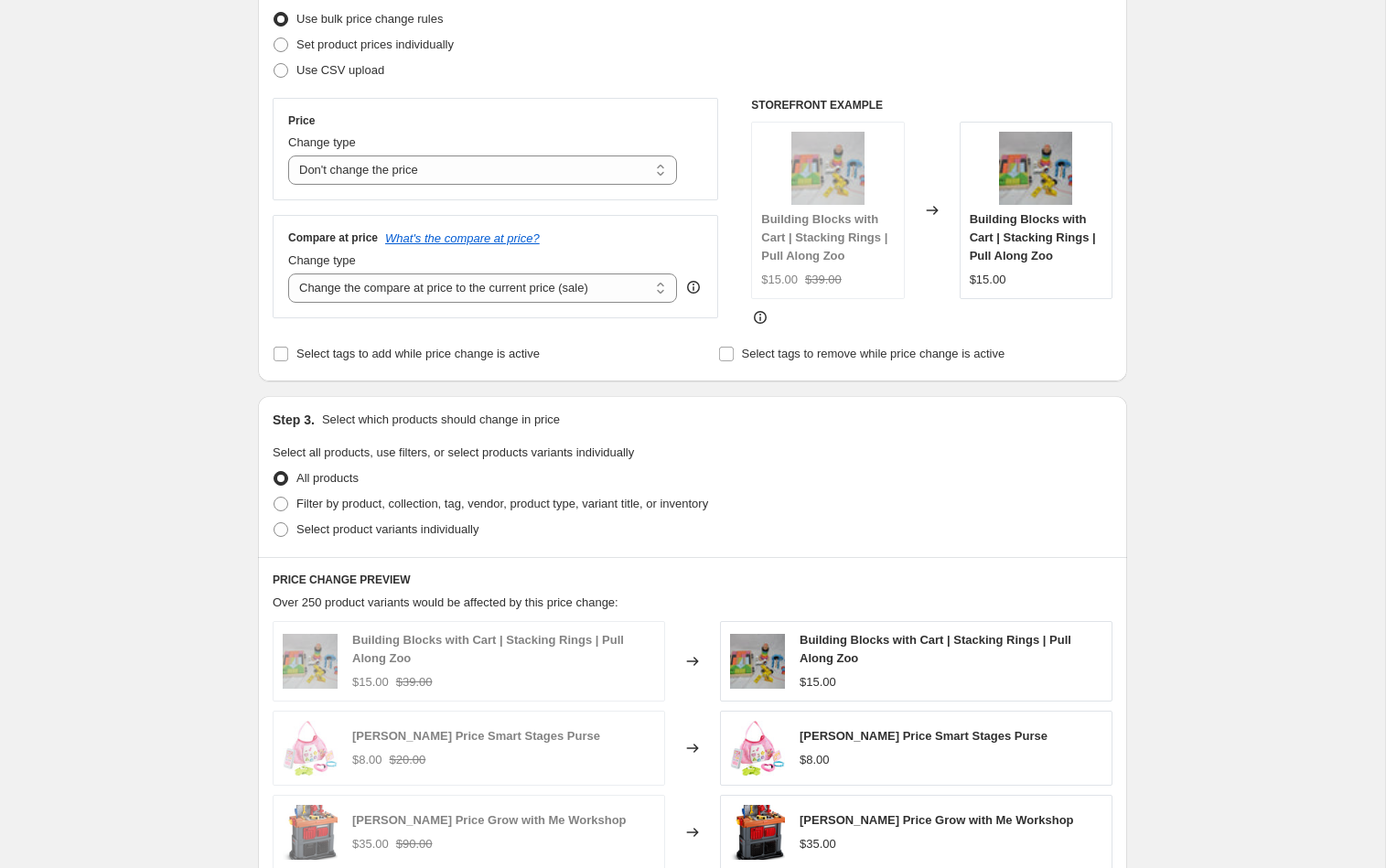 scroll, scrollTop: 257, scrollLeft: 0, axis: vertical 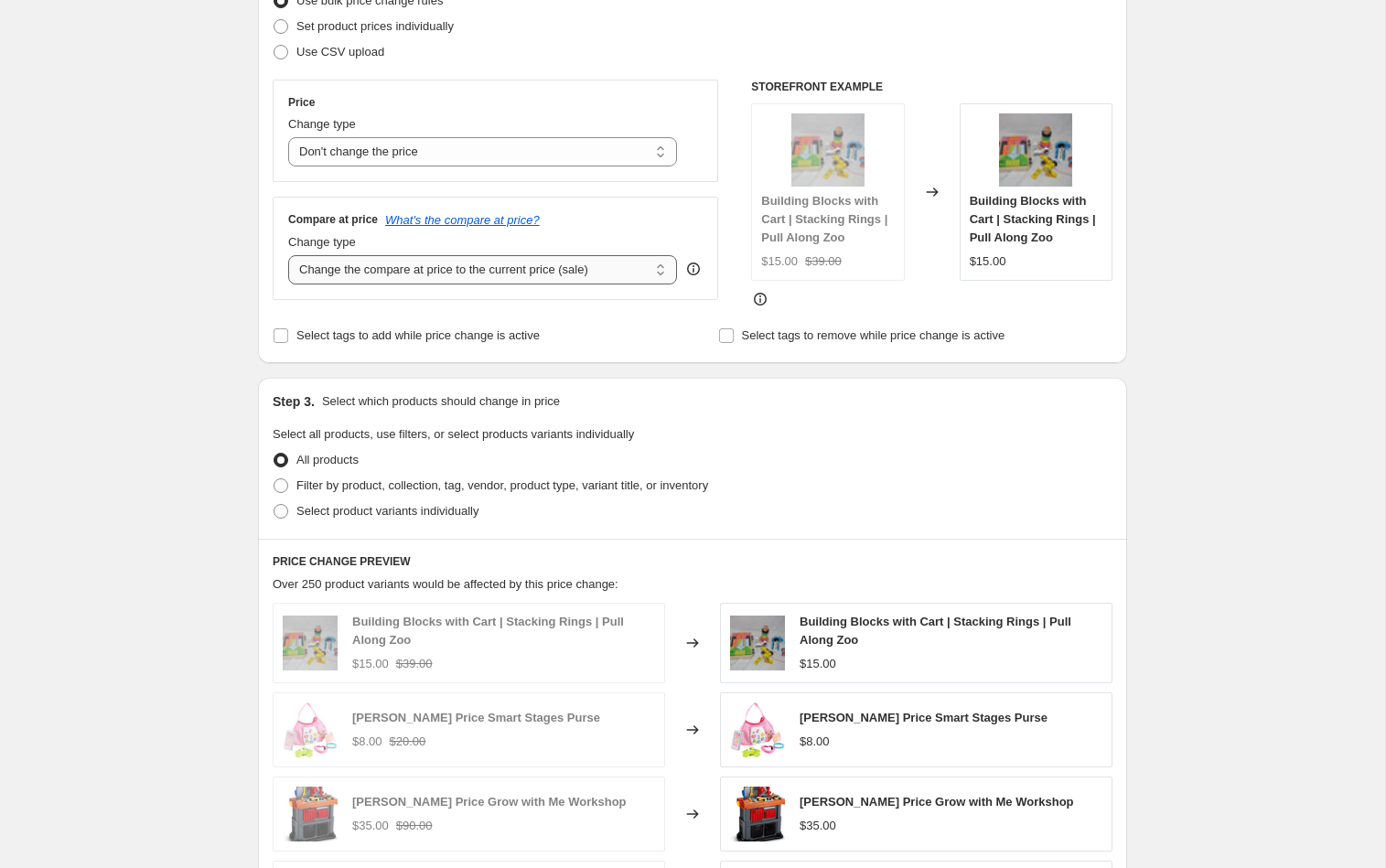 click on "Change the compare at price to the current price (sale) Change the compare at price to a certain amount Change the compare at price by a certain amount Change the compare at price by a certain percentage Change the compare at price by a certain amount relative to the actual price Change the compare at price by a certain percentage relative to the actual price Don't change the compare at price Remove the compare at price" at bounding box center (482, 270) 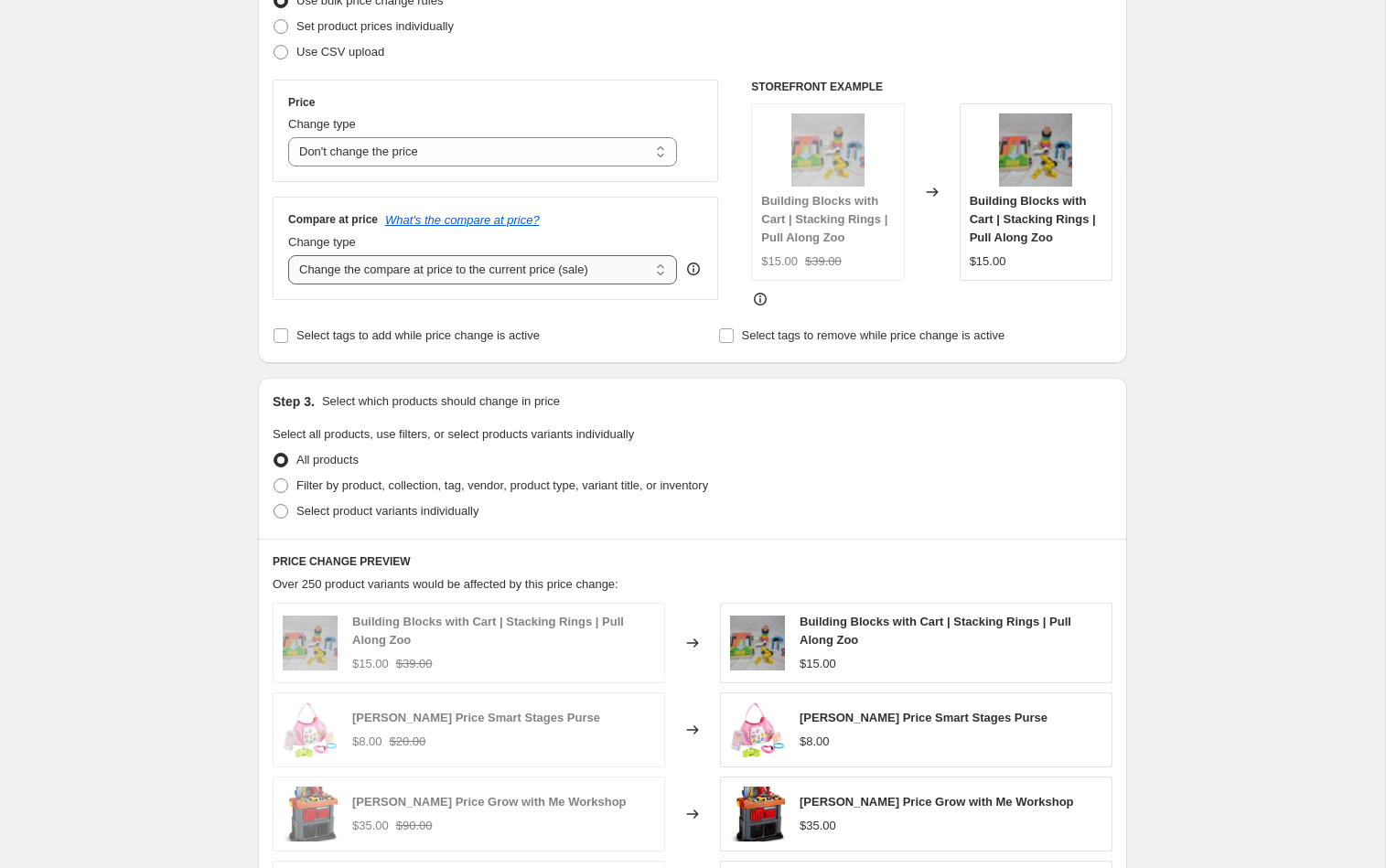 select on "to" 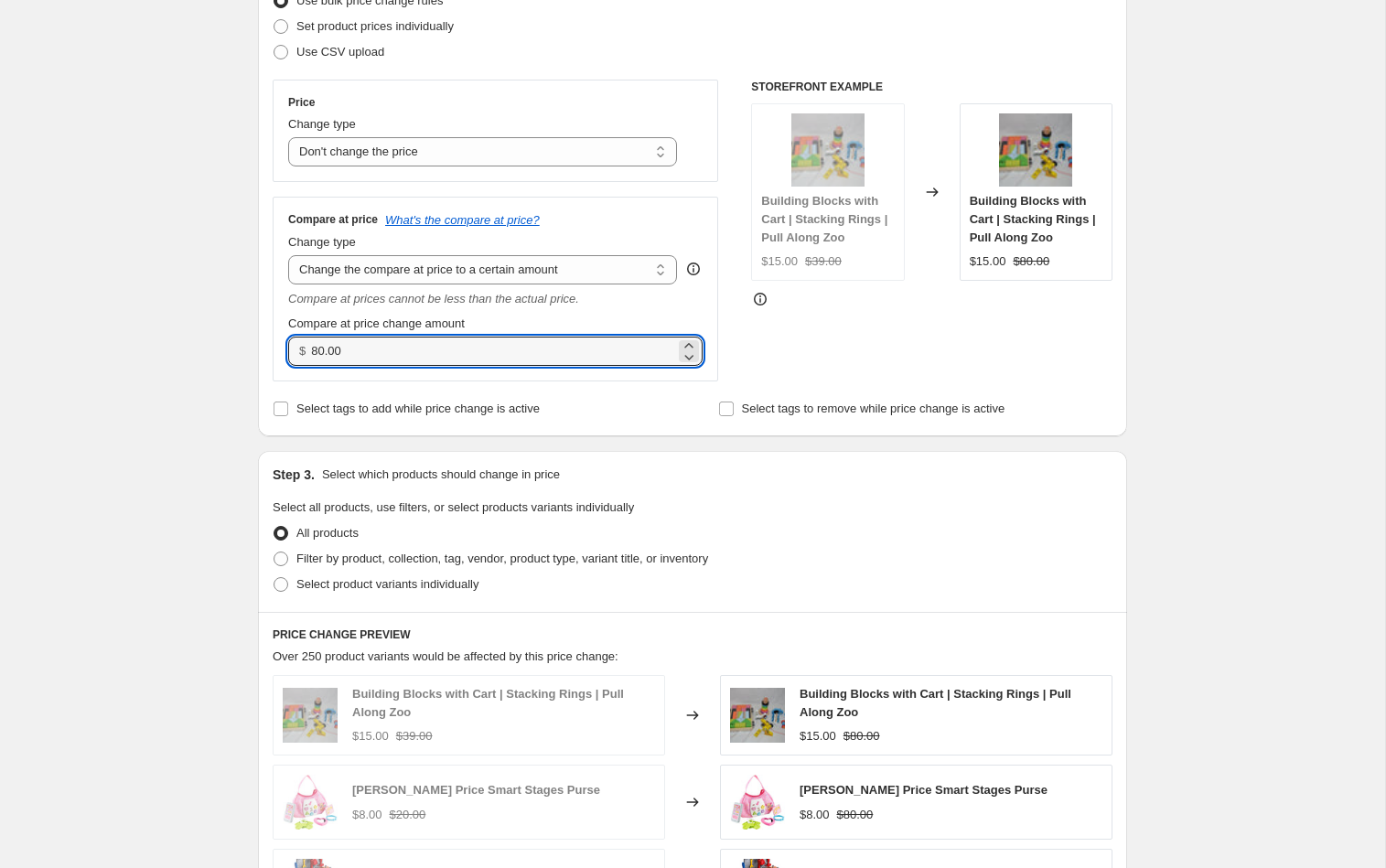 drag, startPoint x: 356, startPoint y: 350, endPoint x: 260, endPoint y: 335, distance: 97.16481 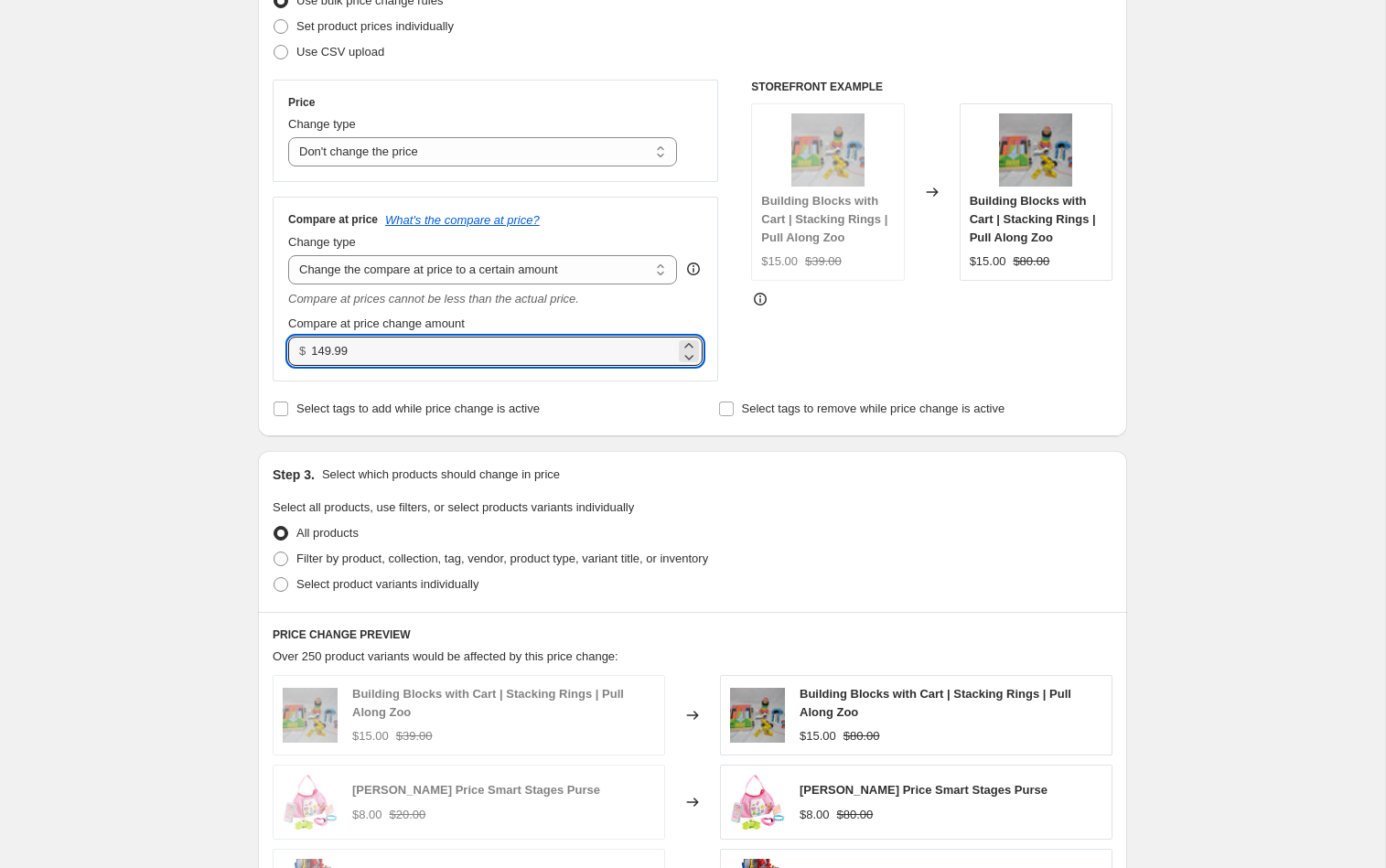 type on "149.99" 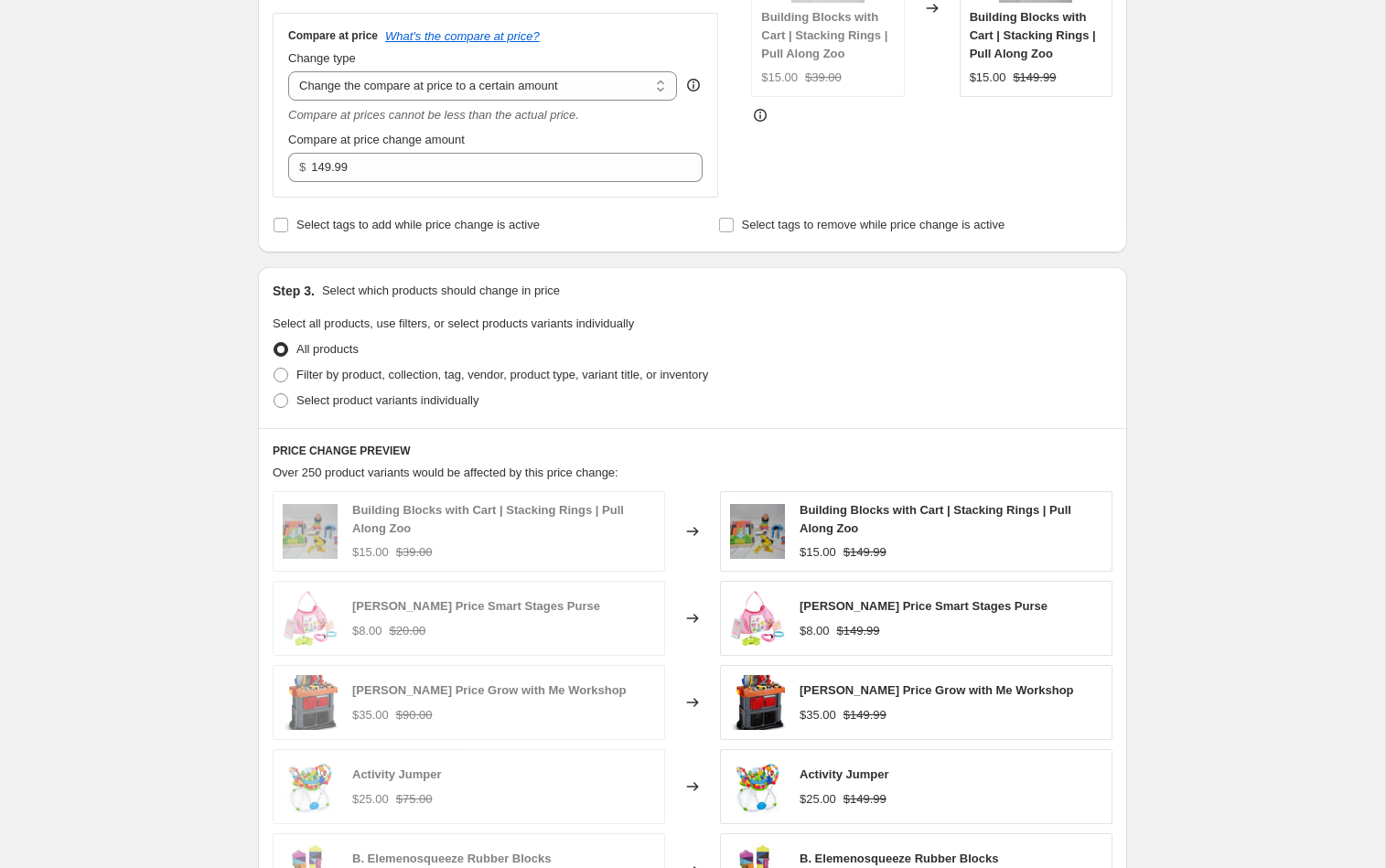scroll, scrollTop: 444, scrollLeft: 0, axis: vertical 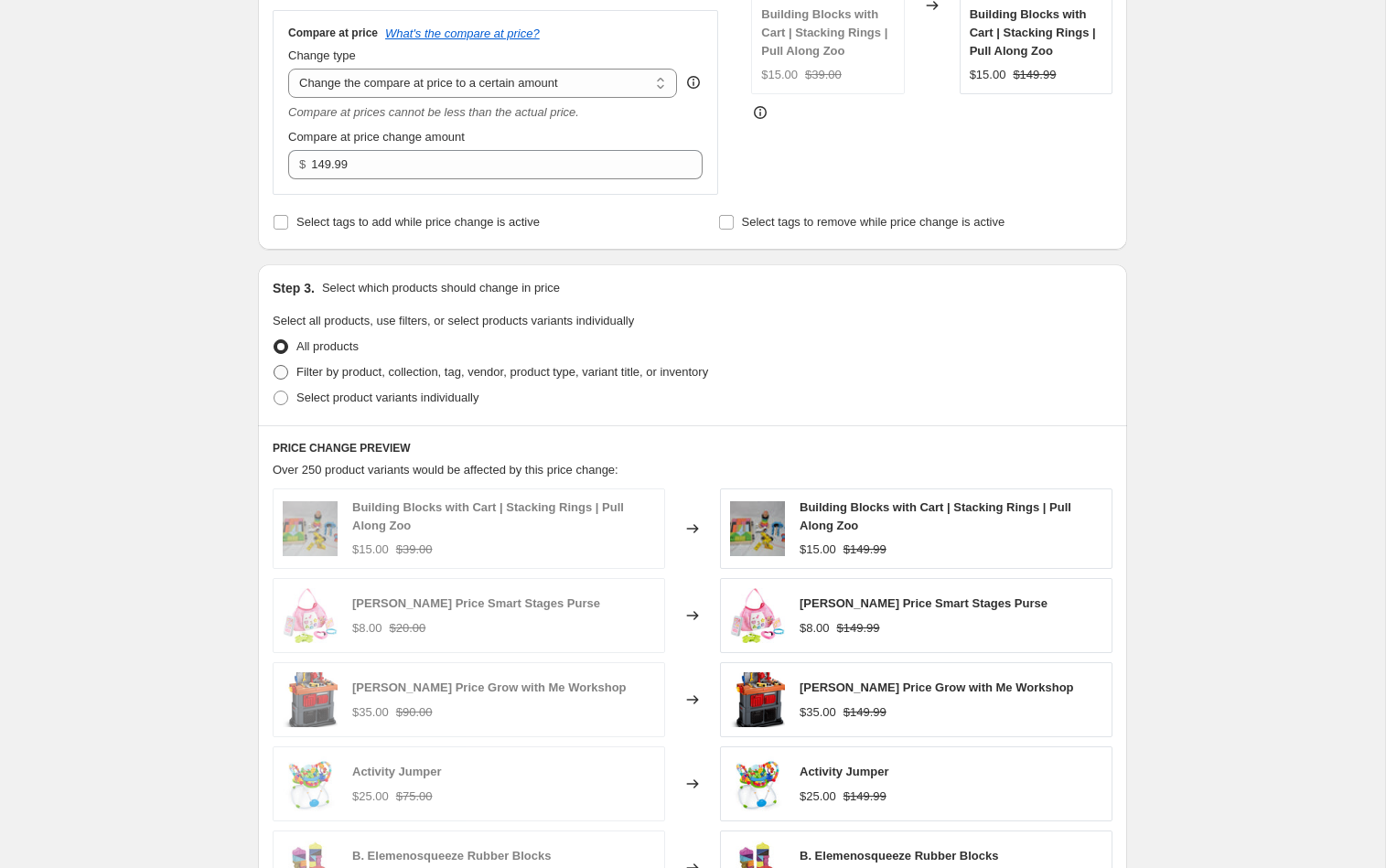 click at bounding box center (281, 372) 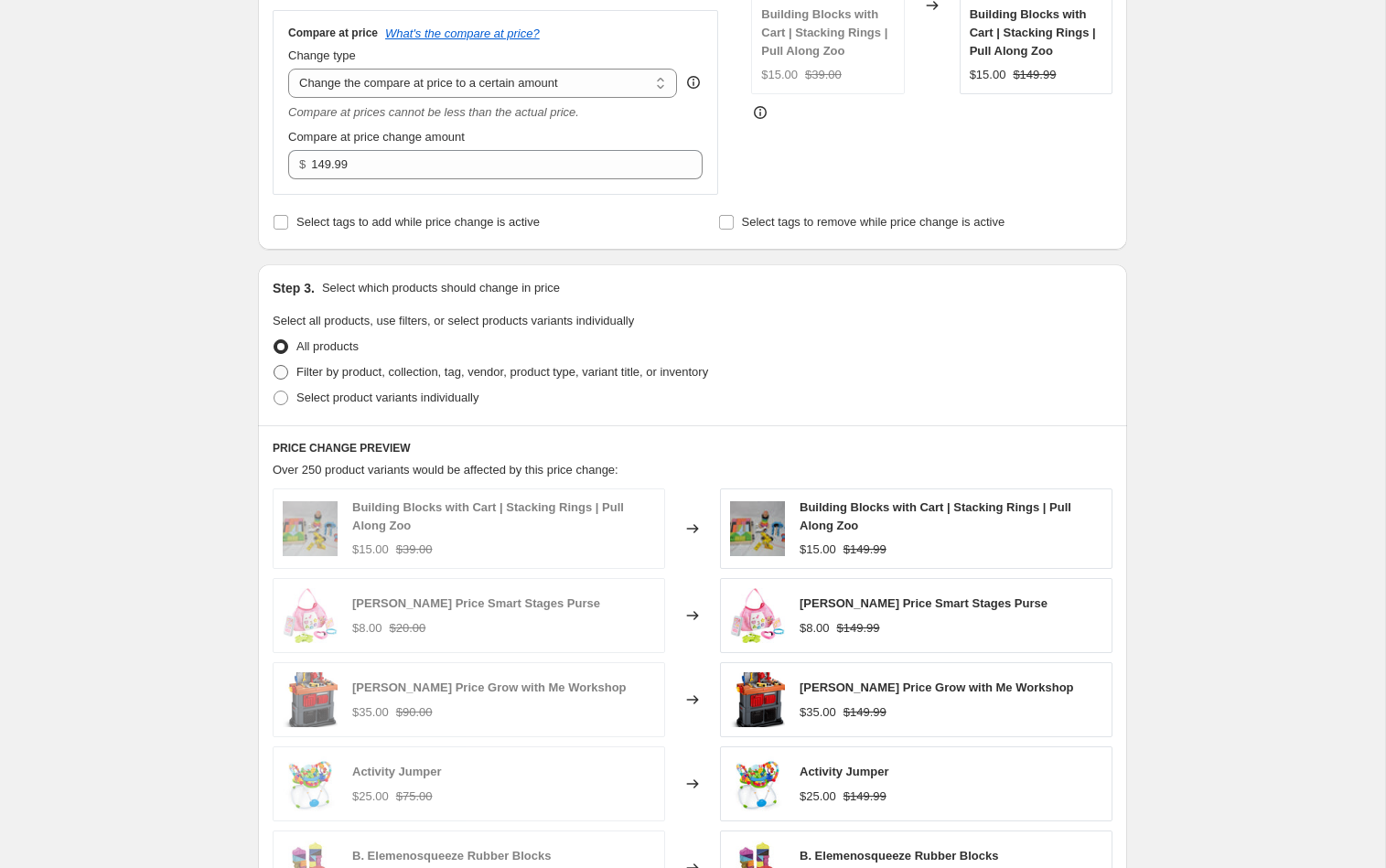 radio on "true" 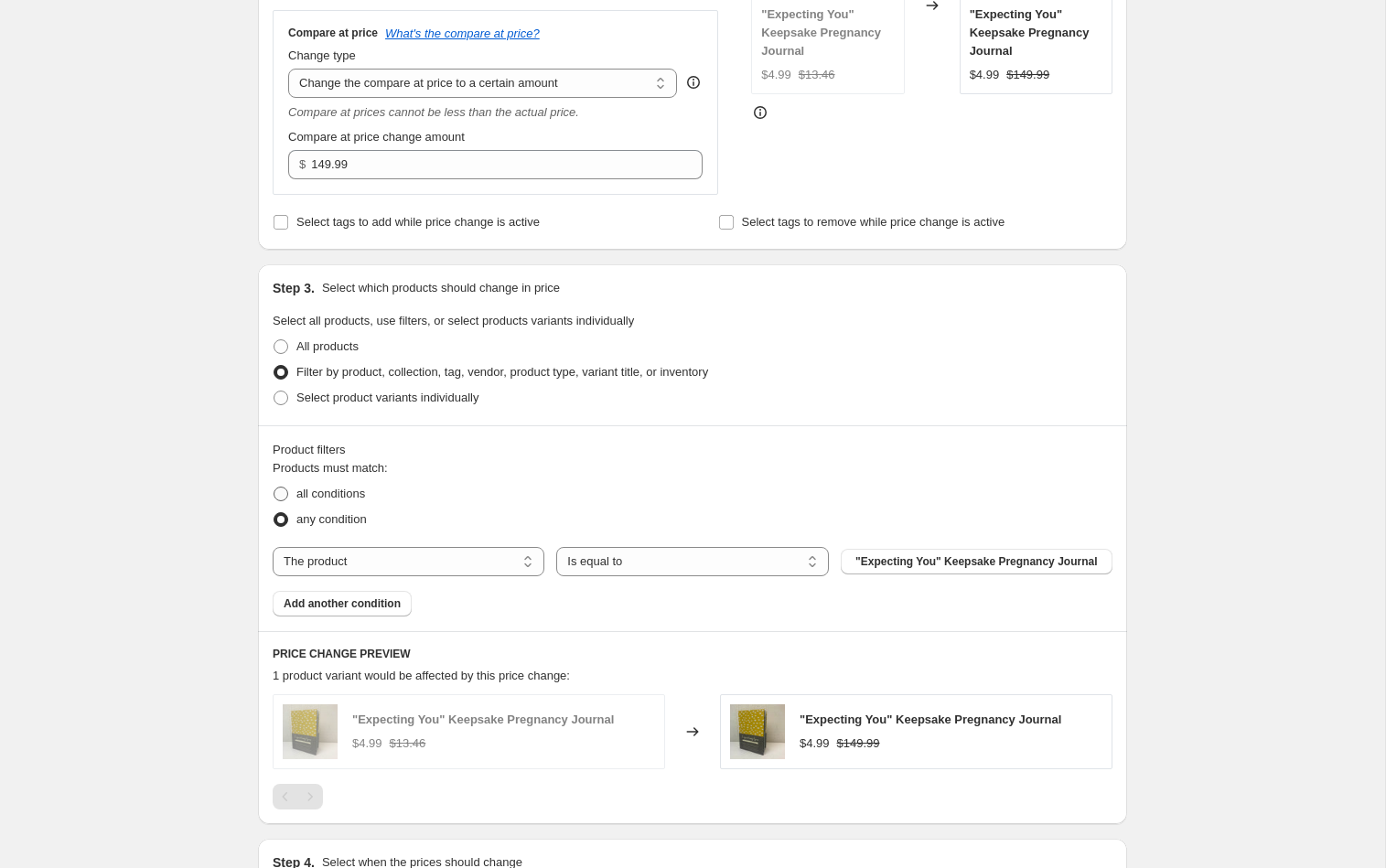 click at bounding box center [281, 494] 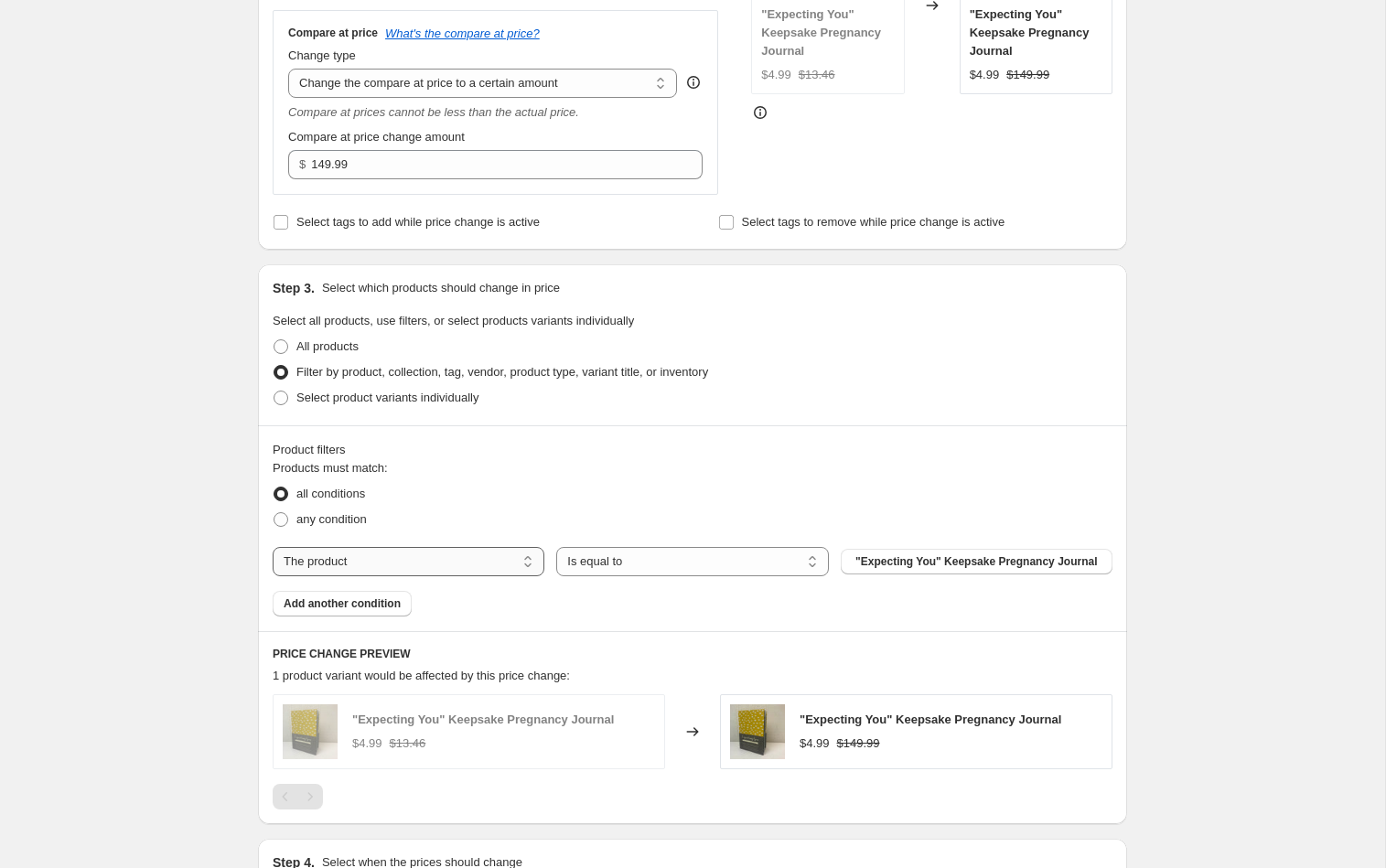 click on "The product The product's collection The product's tag The product's vendor The product's type The product's status The variant's title Inventory quantity" at bounding box center [408, 562] 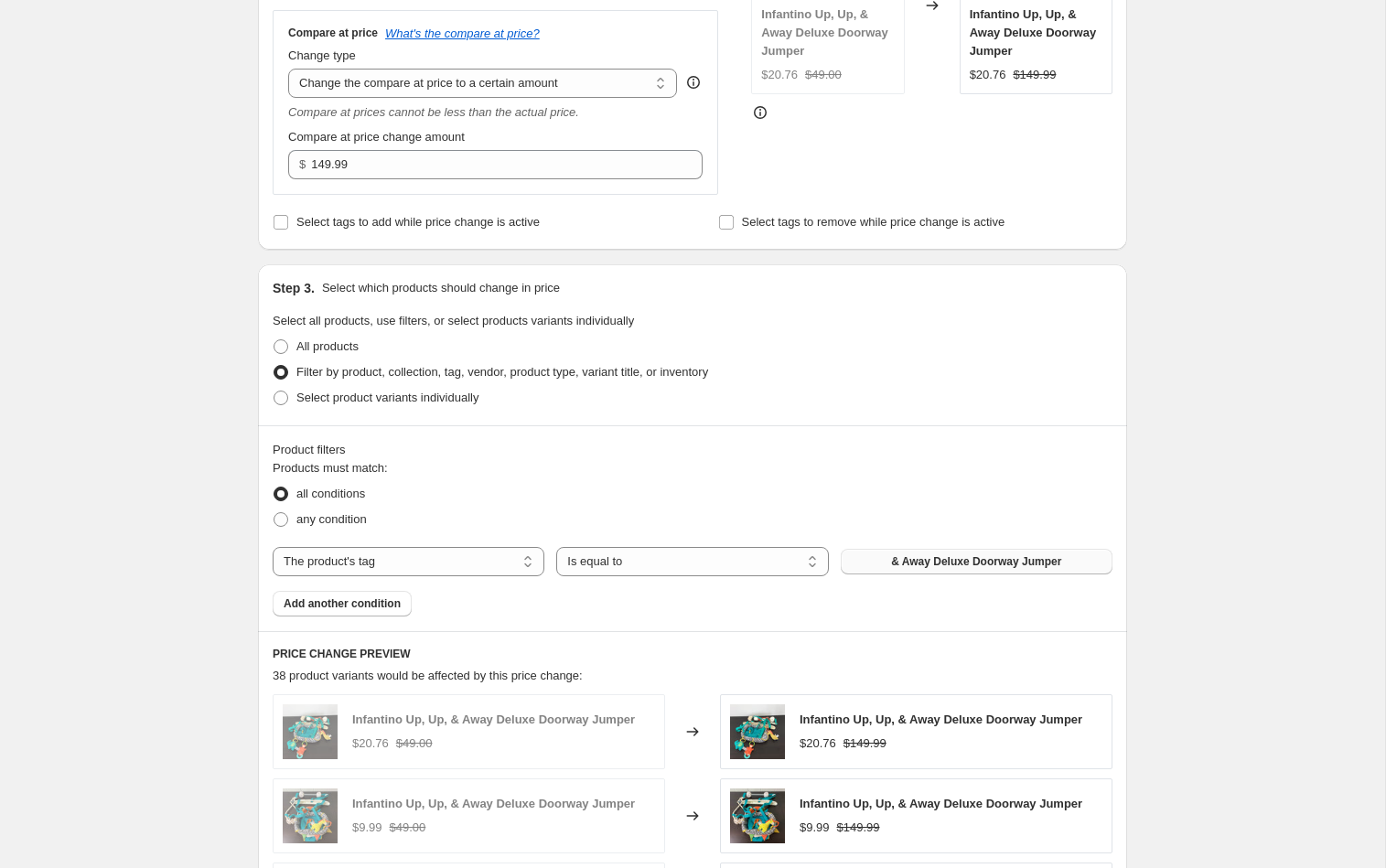 click on "& Away Deluxe Doorway Jumper" at bounding box center (976, 562) 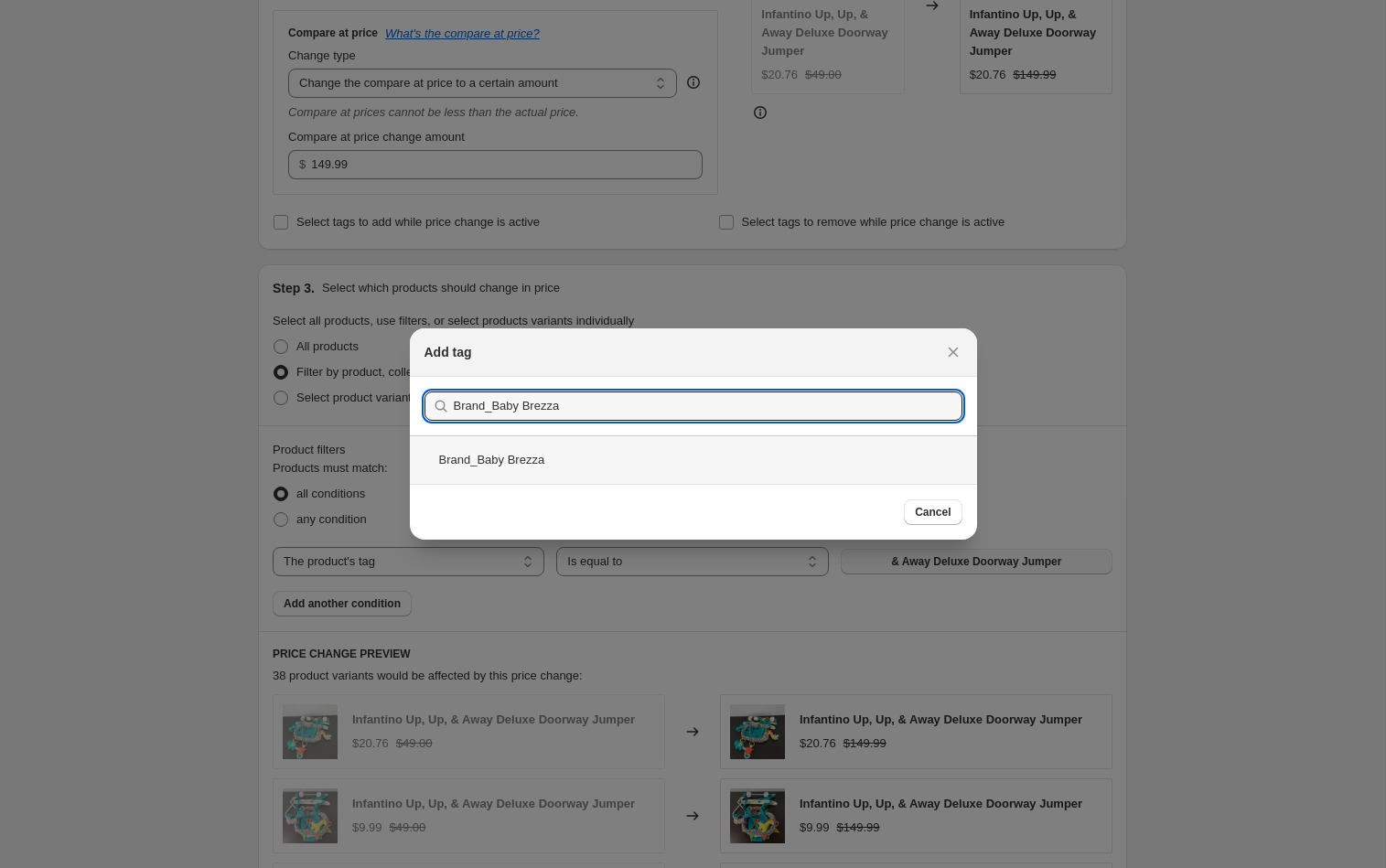 type on "Brand_Baby Brezza" 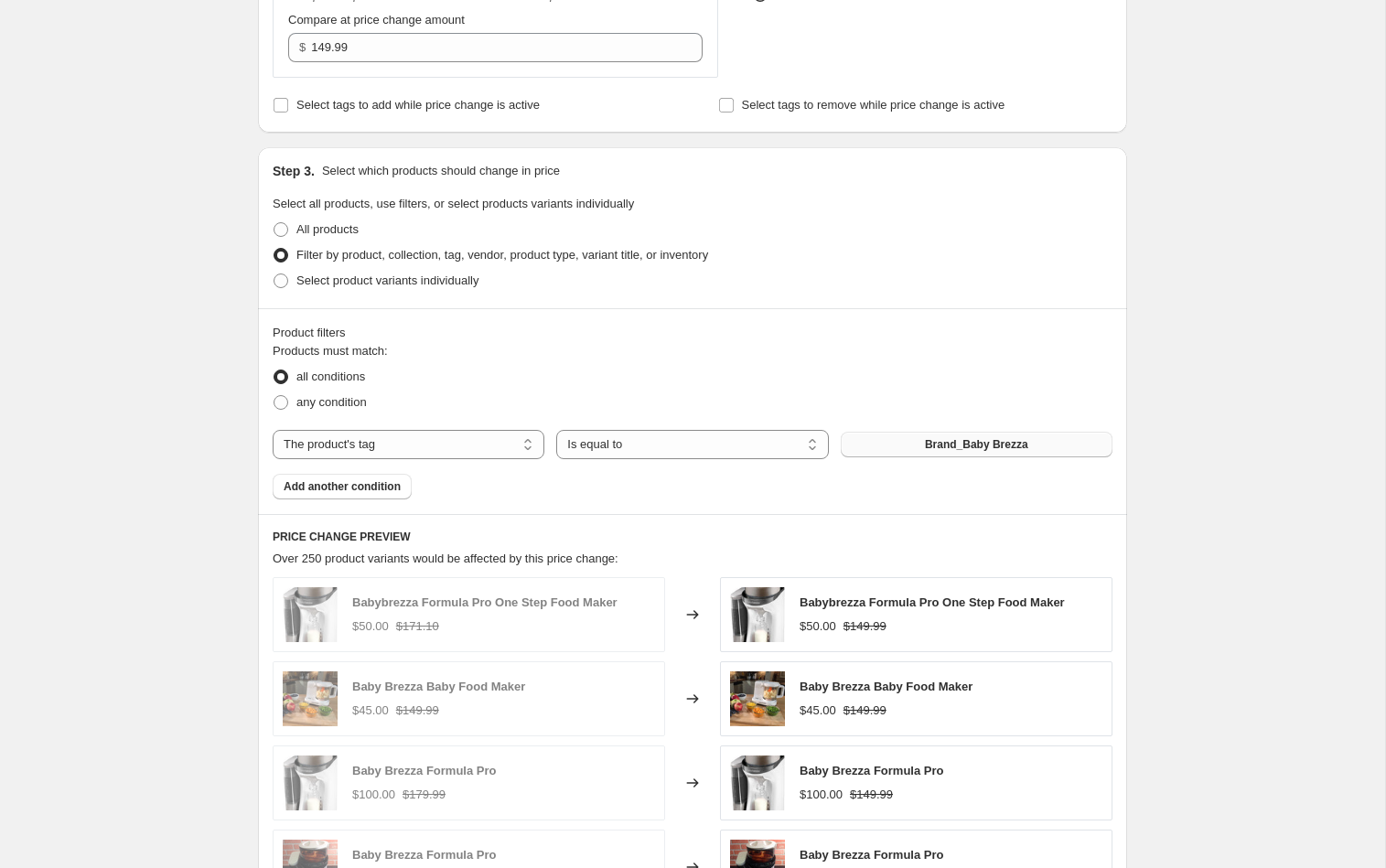 scroll, scrollTop: 610, scrollLeft: 0, axis: vertical 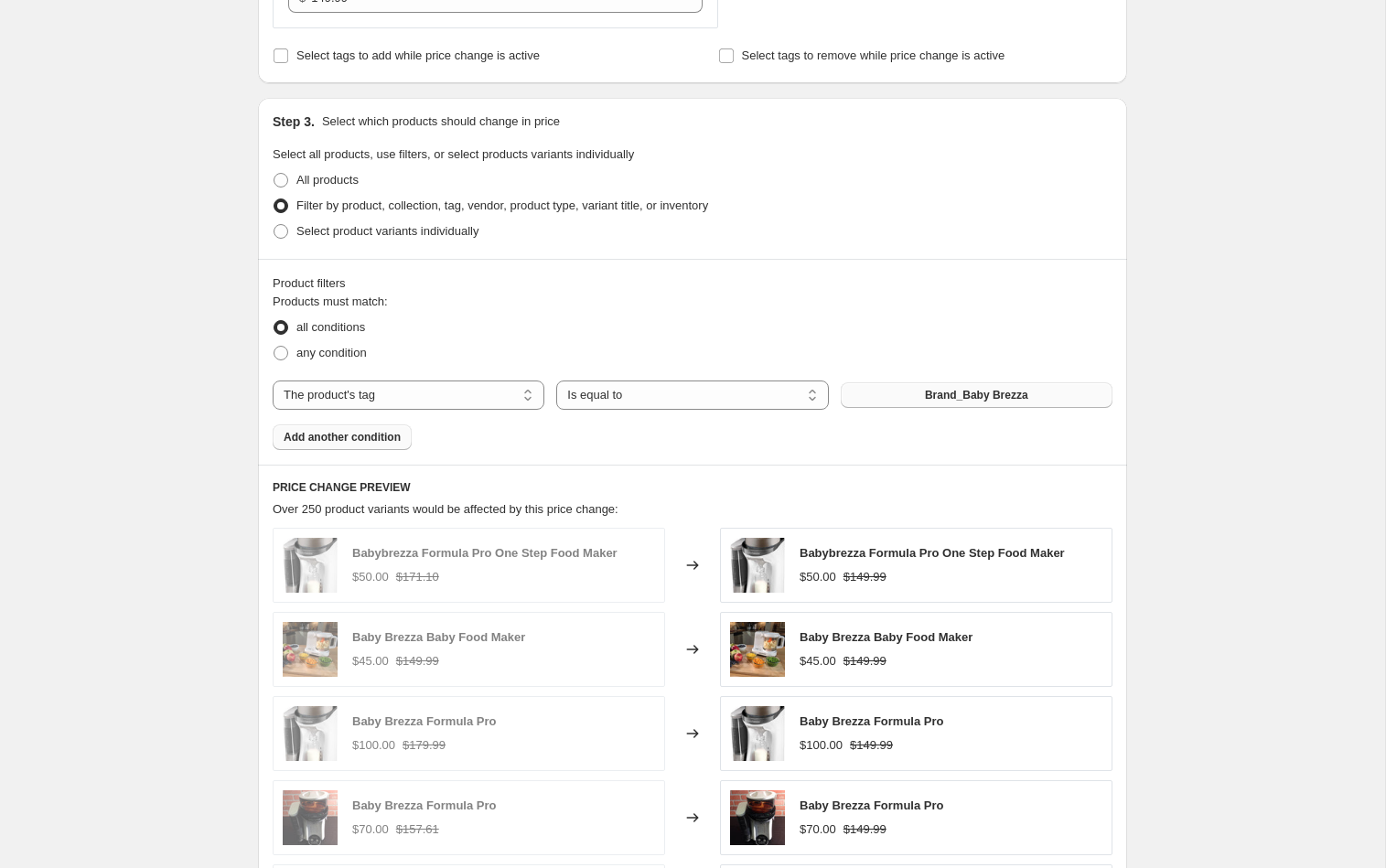 click on "Add another condition" at bounding box center (342, 437) 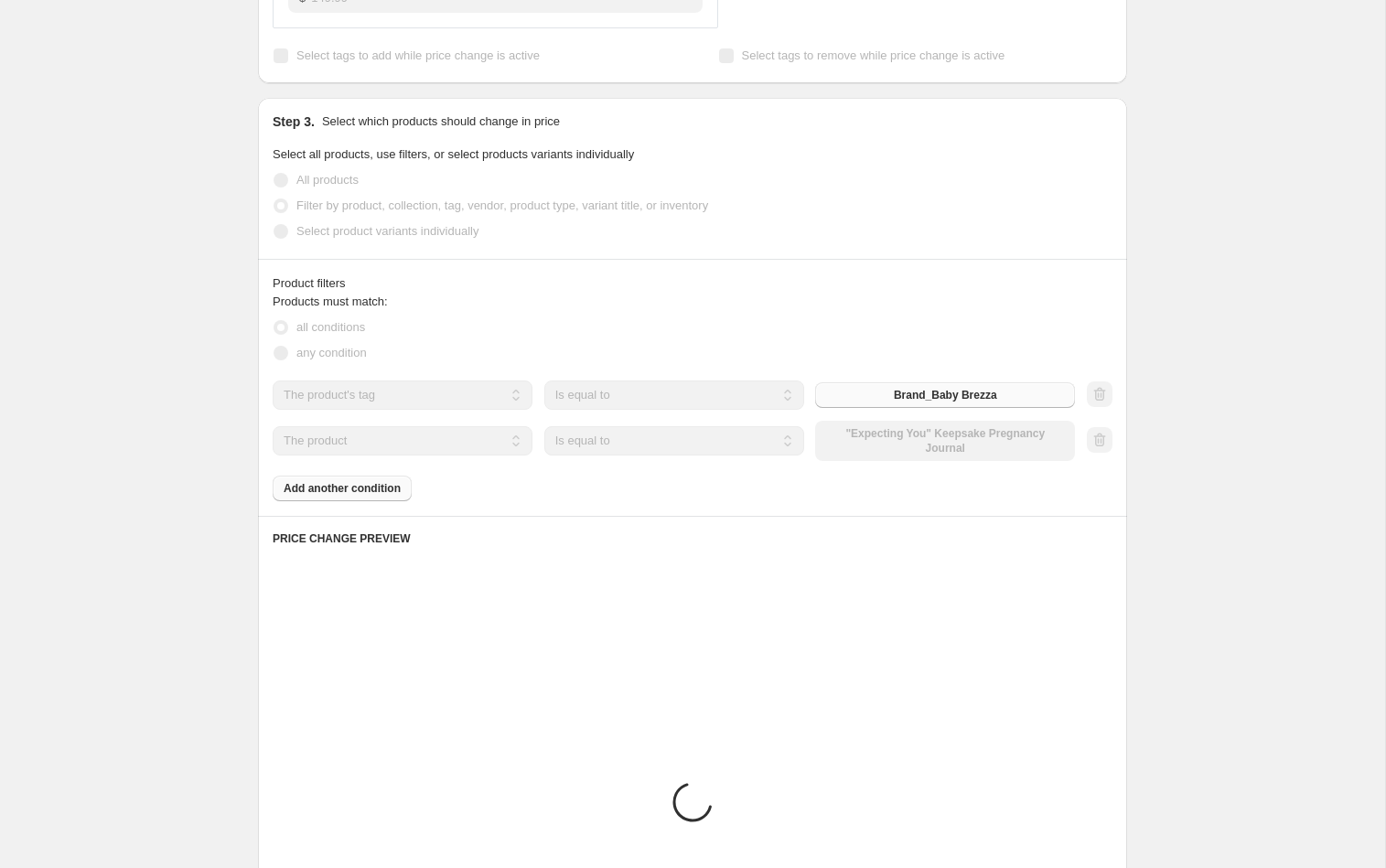 scroll, scrollTop: 606, scrollLeft: 0, axis: vertical 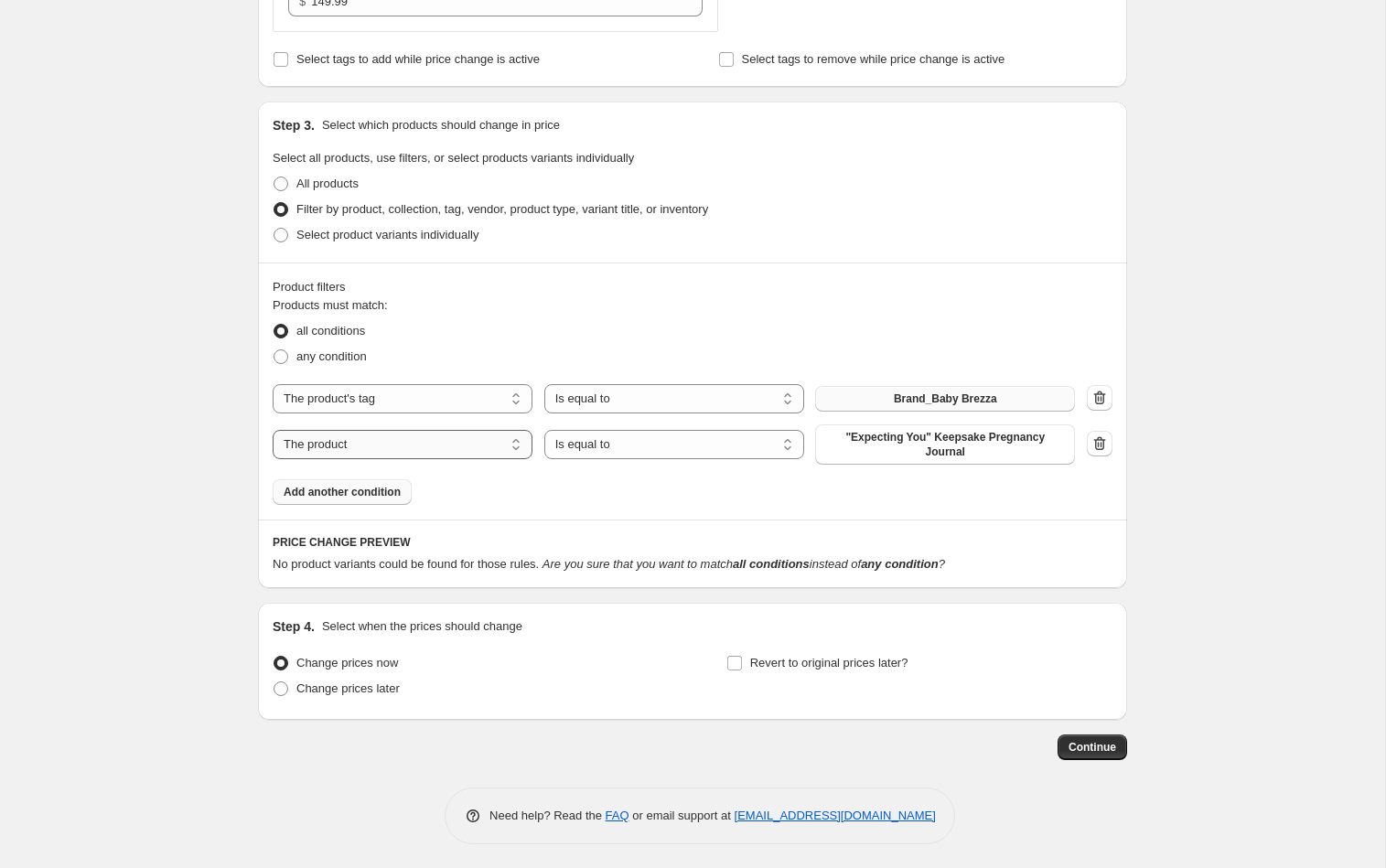 click on "The product The product's collection The product's tag The product's vendor The product's type The product's status The variant's title Inventory quantity" at bounding box center [403, 445] 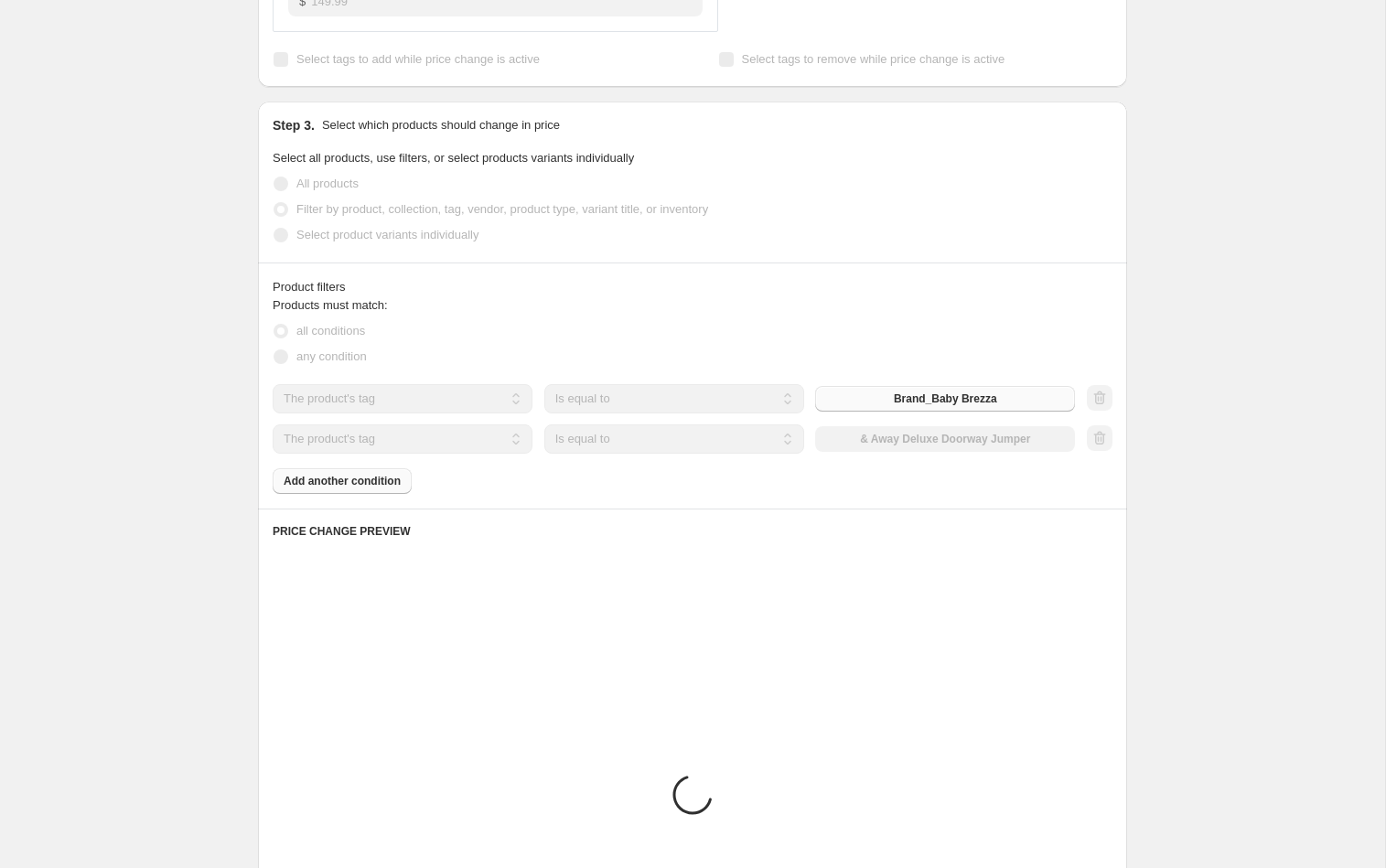 scroll, scrollTop: 595, scrollLeft: 0, axis: vertical 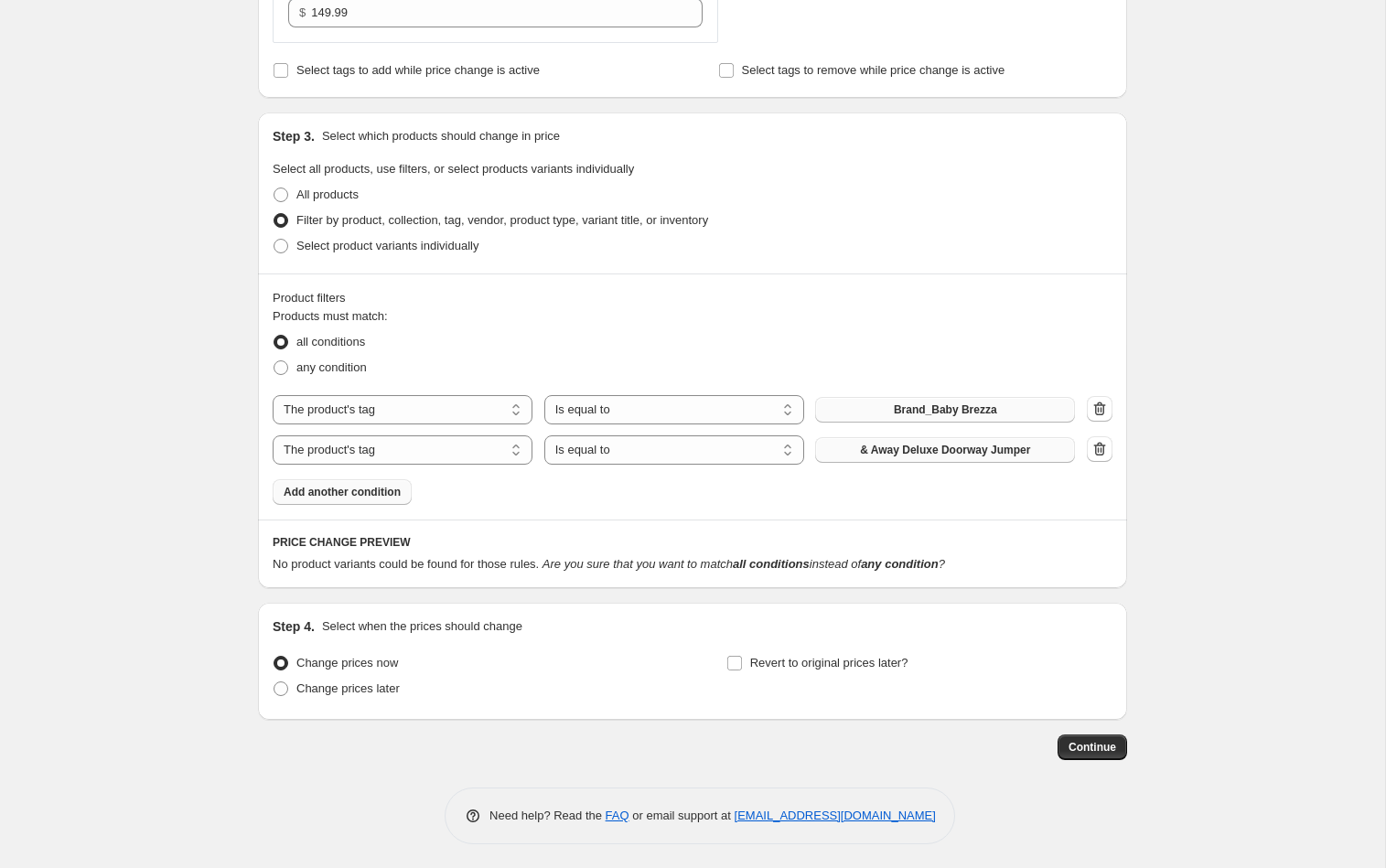 click on "& Away Deluxe Doorway Jumper" at bounding box center [945, 450] 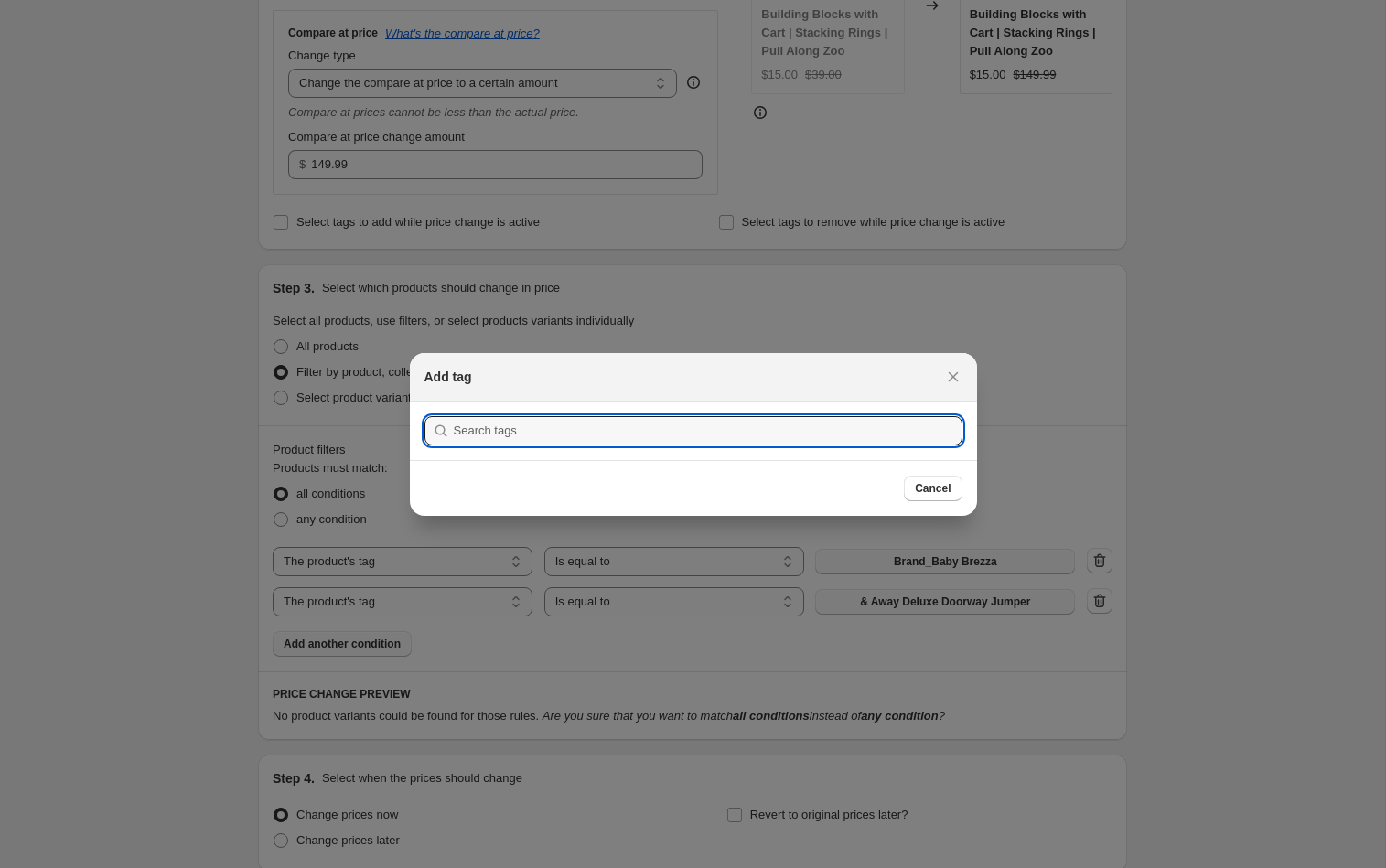 scroll, scrollTop: 0, scrollLeft: 0, axis: both 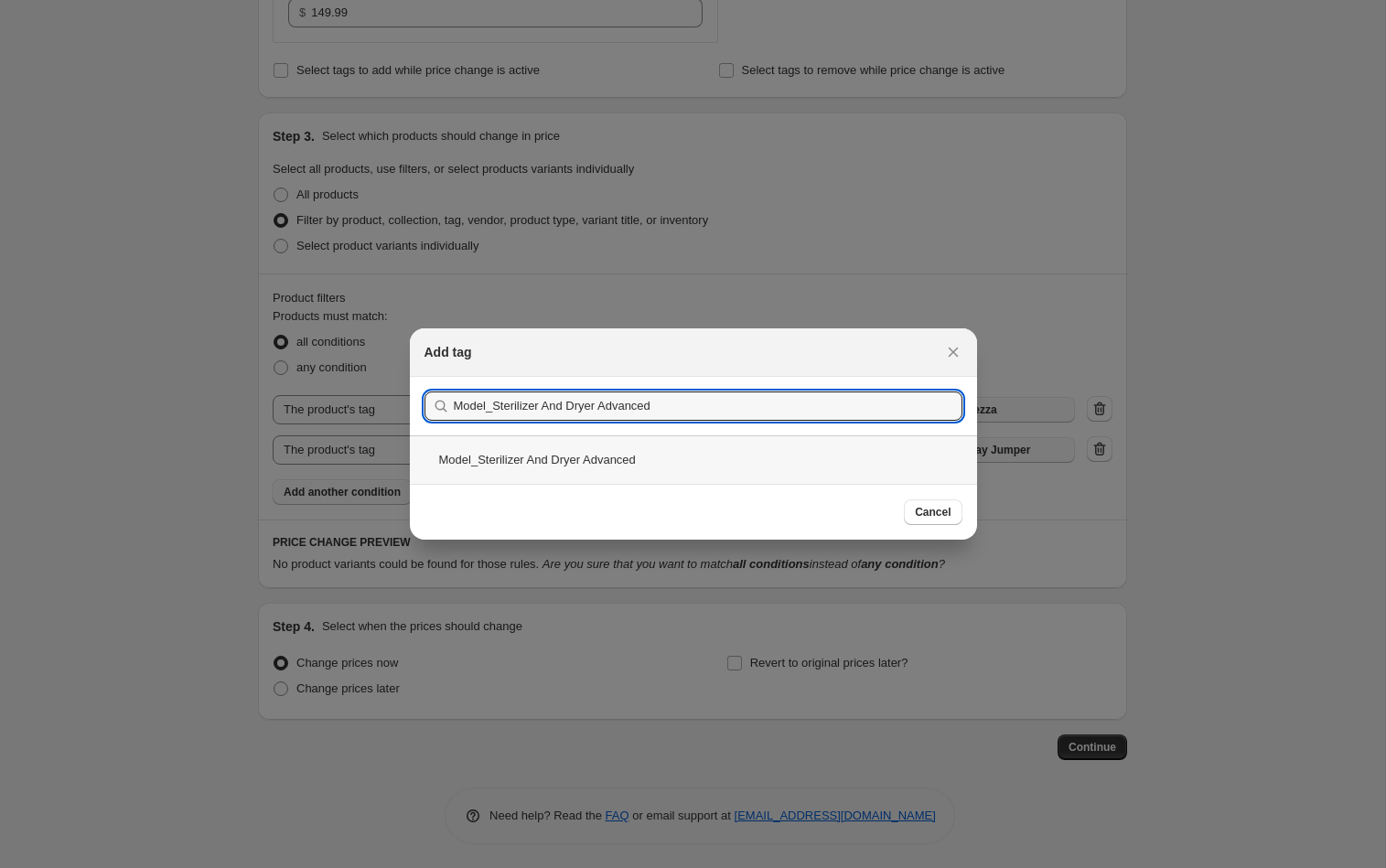 type on "Model_Sterilizer And Dryer Advanced" 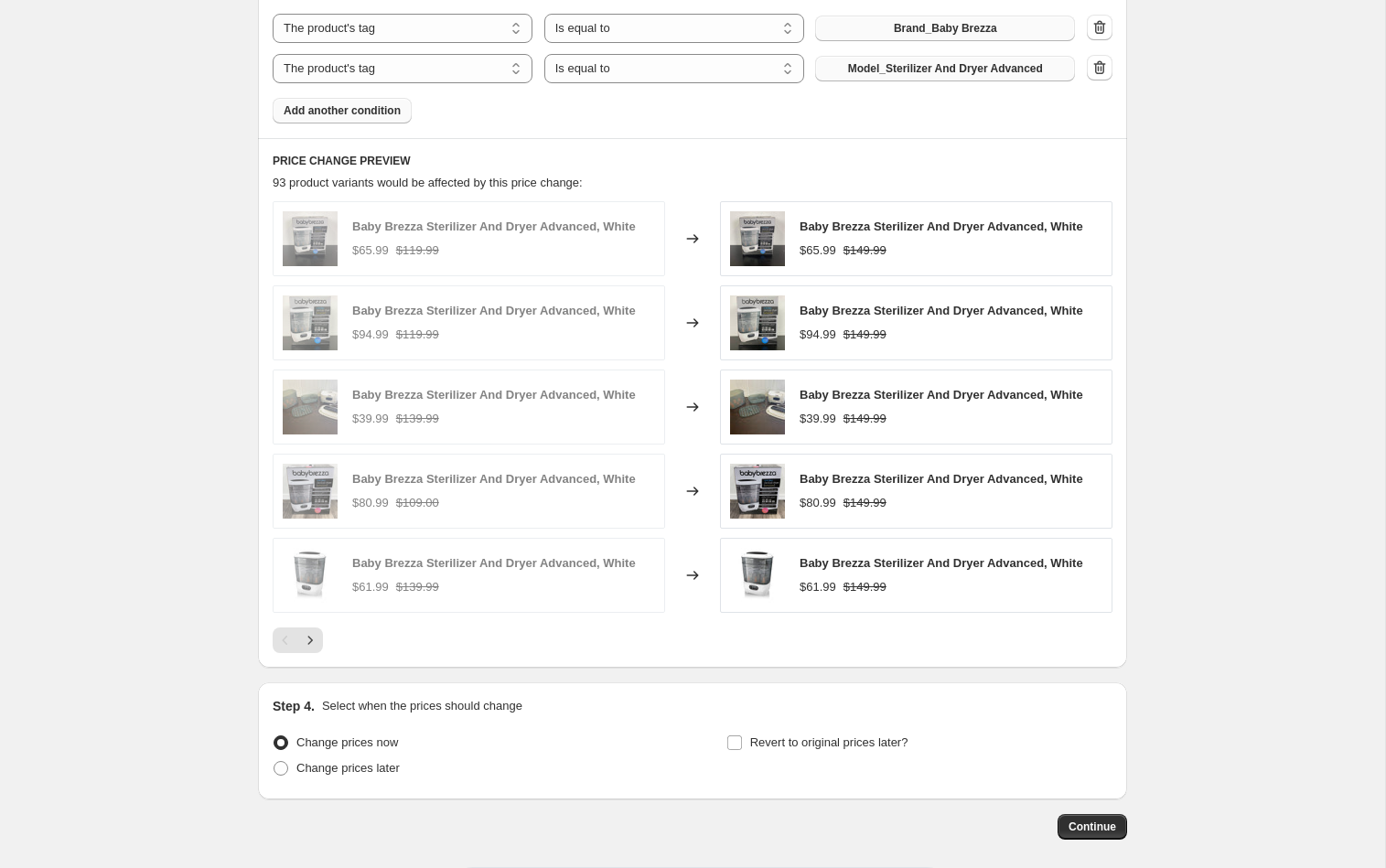 scroll, scrollTop: 1053, scrollLeft: 0, axis: vertical 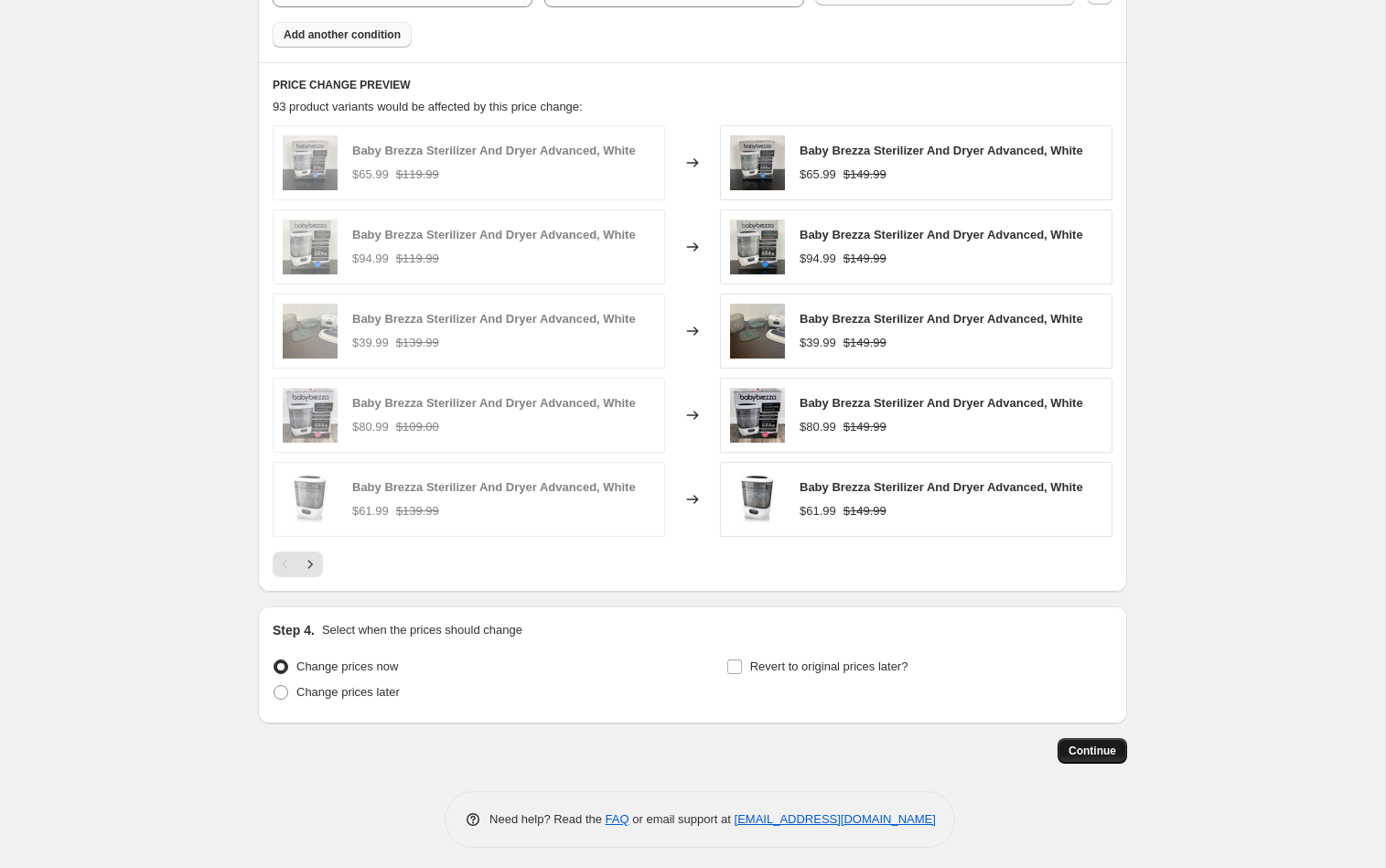 click on "Continue" at bounding box center [1092, 751] 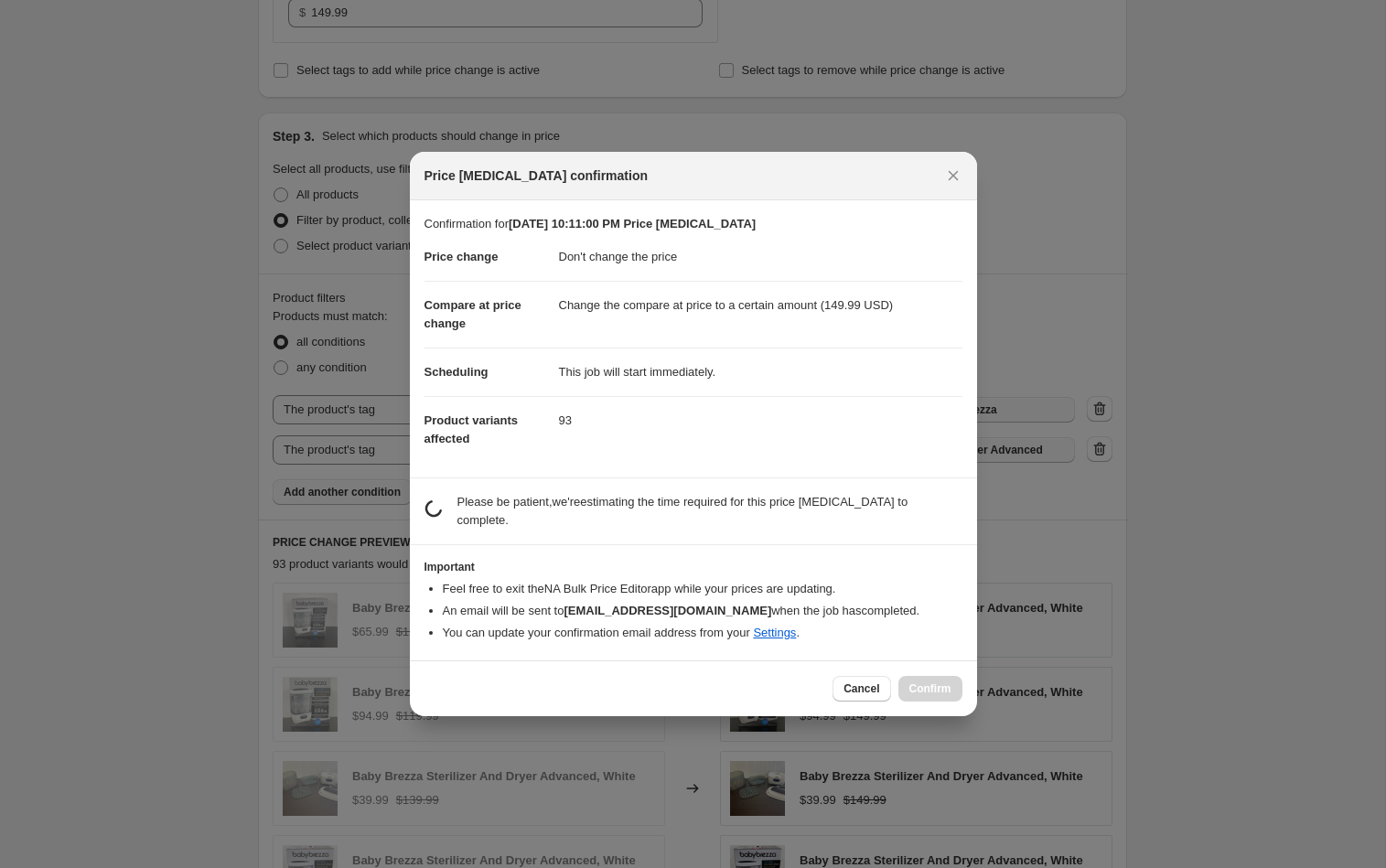 scroll, scrollTop: 1053, scrollLeft: 0, axis: vertical 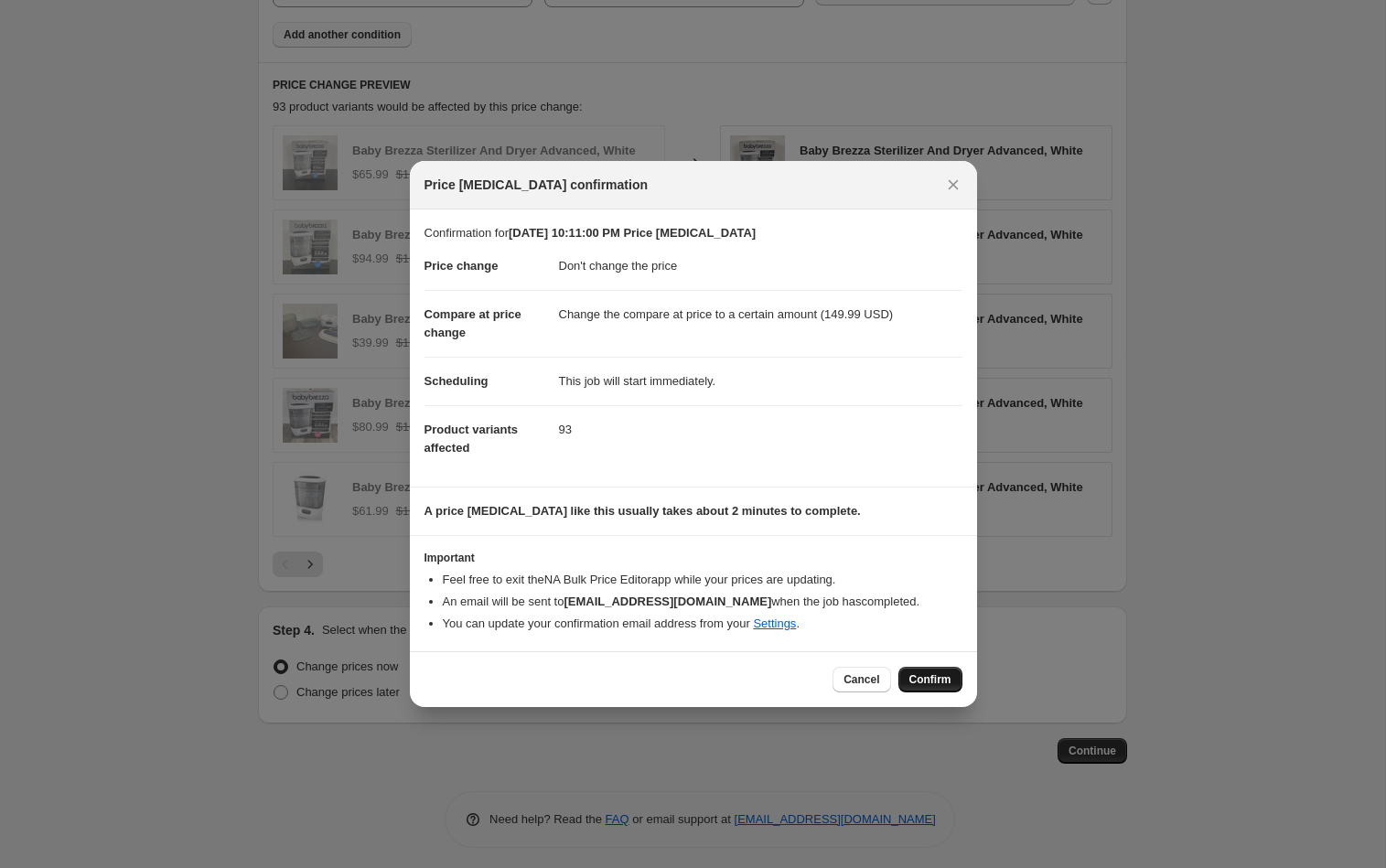 click on "Confirm" at bounding box center [930, 680] 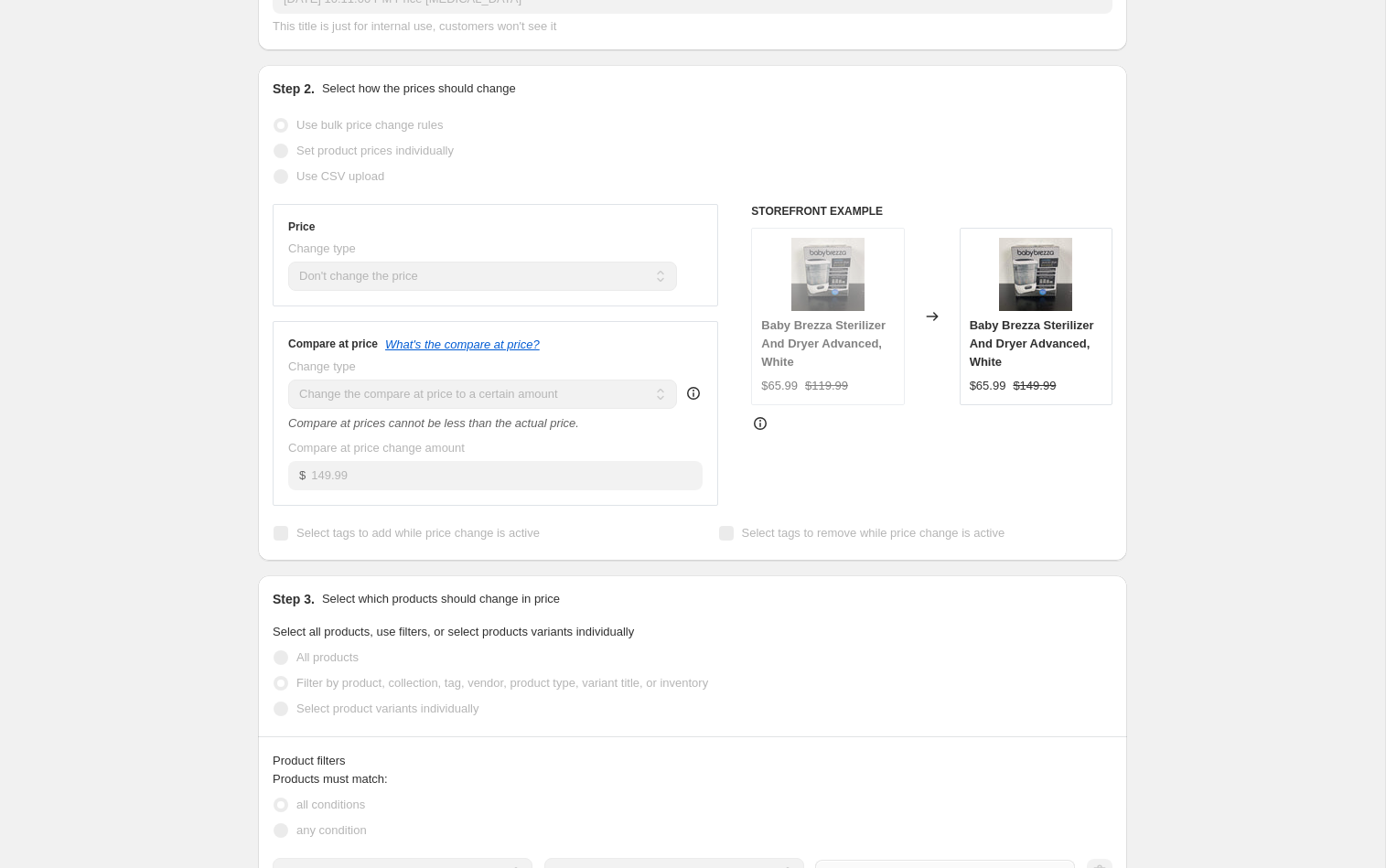scroll, scrollTop: 0, scrollLeft: 0, axis: both 